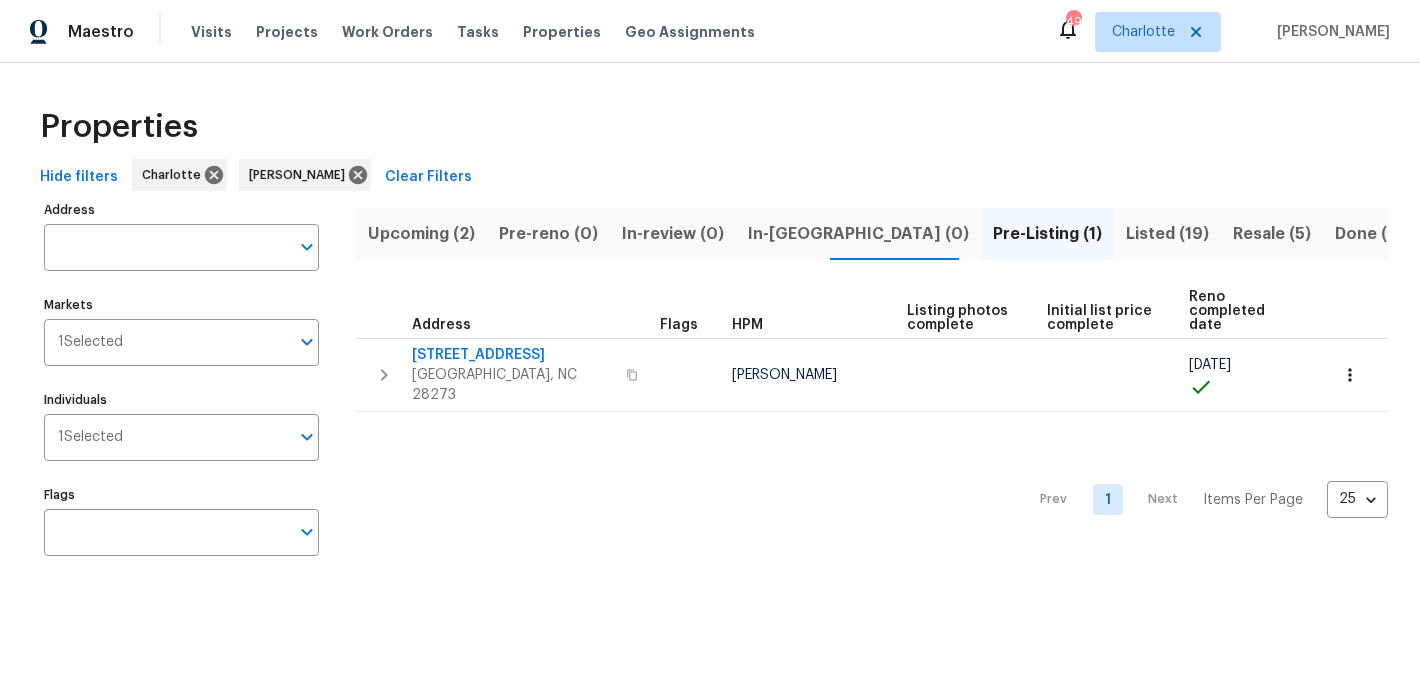 scroll, scrollTop: 0, scrollLeft: 0, axis: both 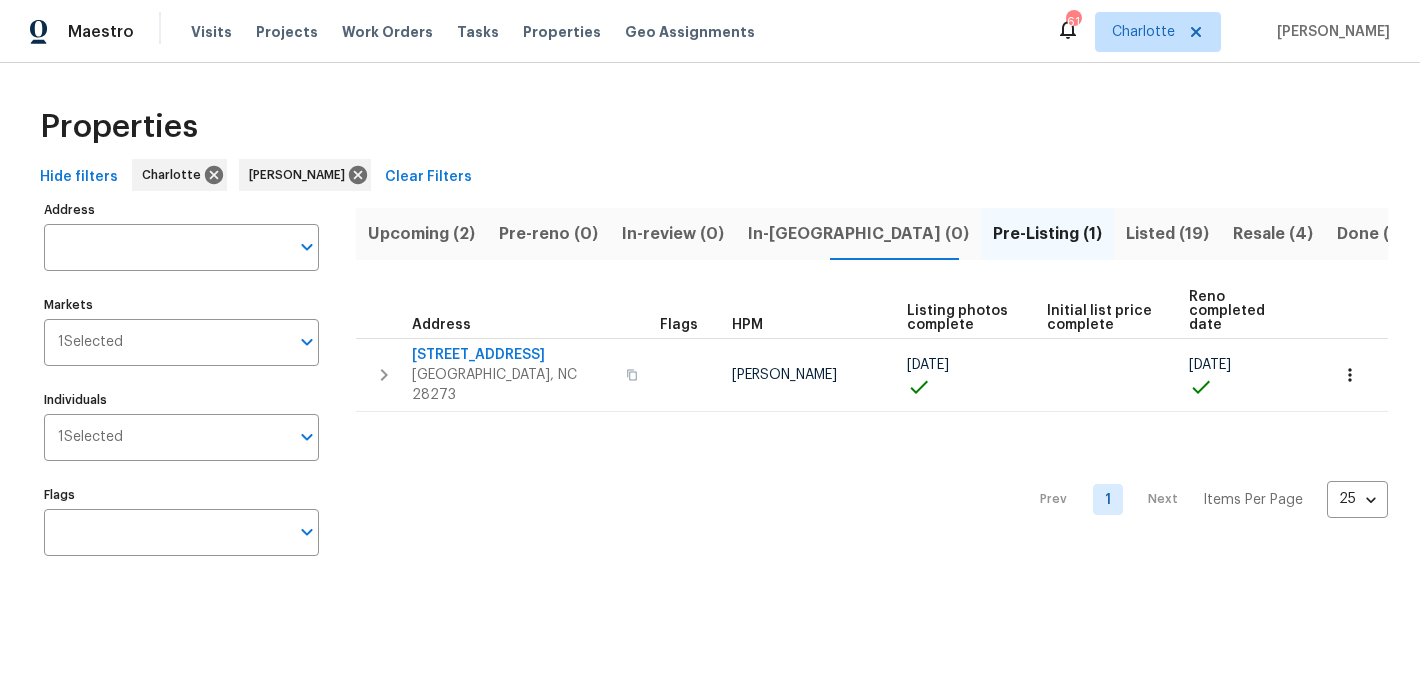 click on "Upcoming (2)" at bounding box center [421, 234] 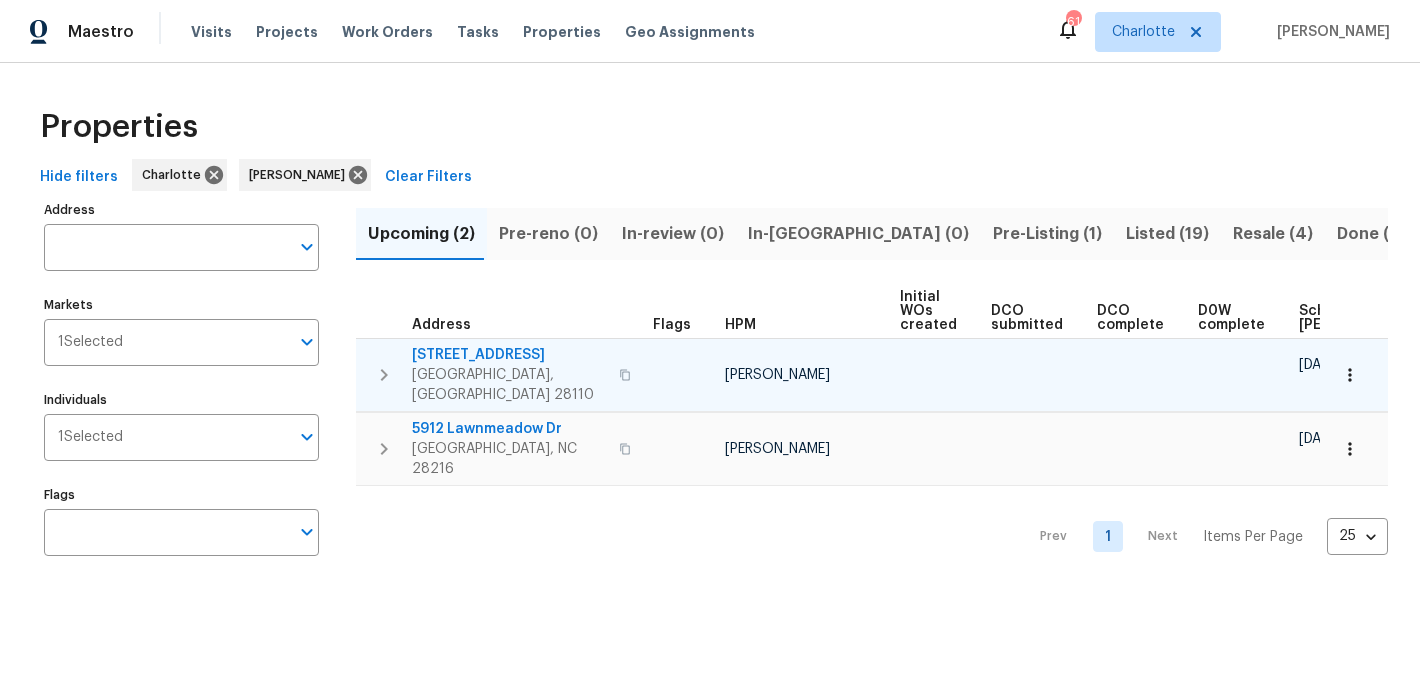 click on "2903 Rosemeade Dr" at bounding box center (509, 355) 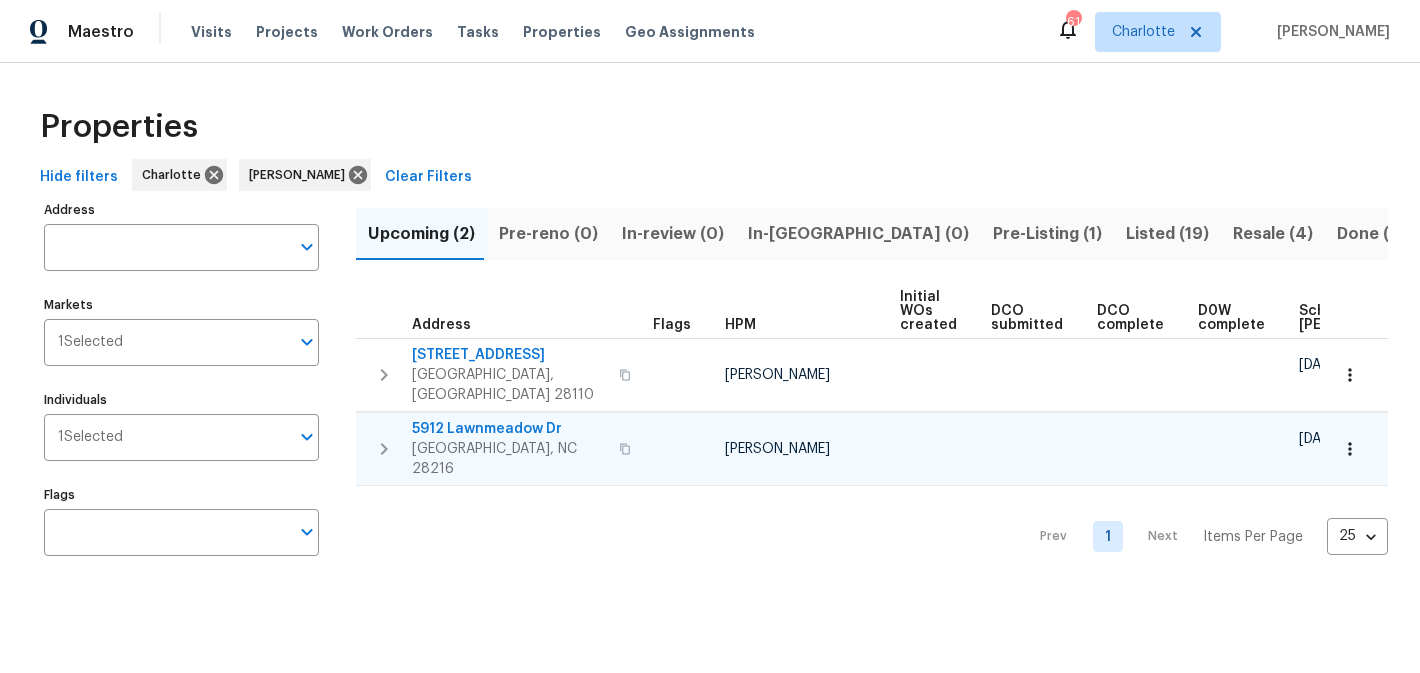 click on "5912 Lawnmeadow Dr" at bounding box center (509, 429) 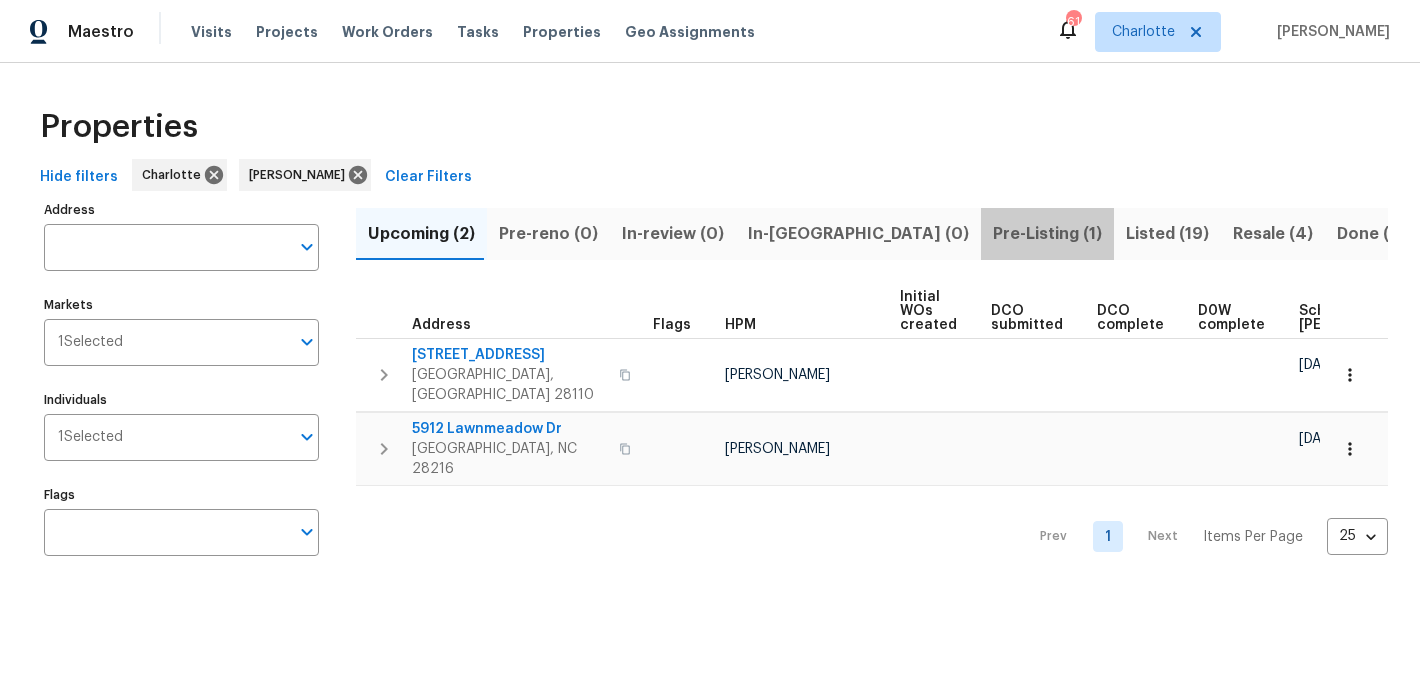 click on "Pre-Listing (1)" at bounding box center (1047, 234) 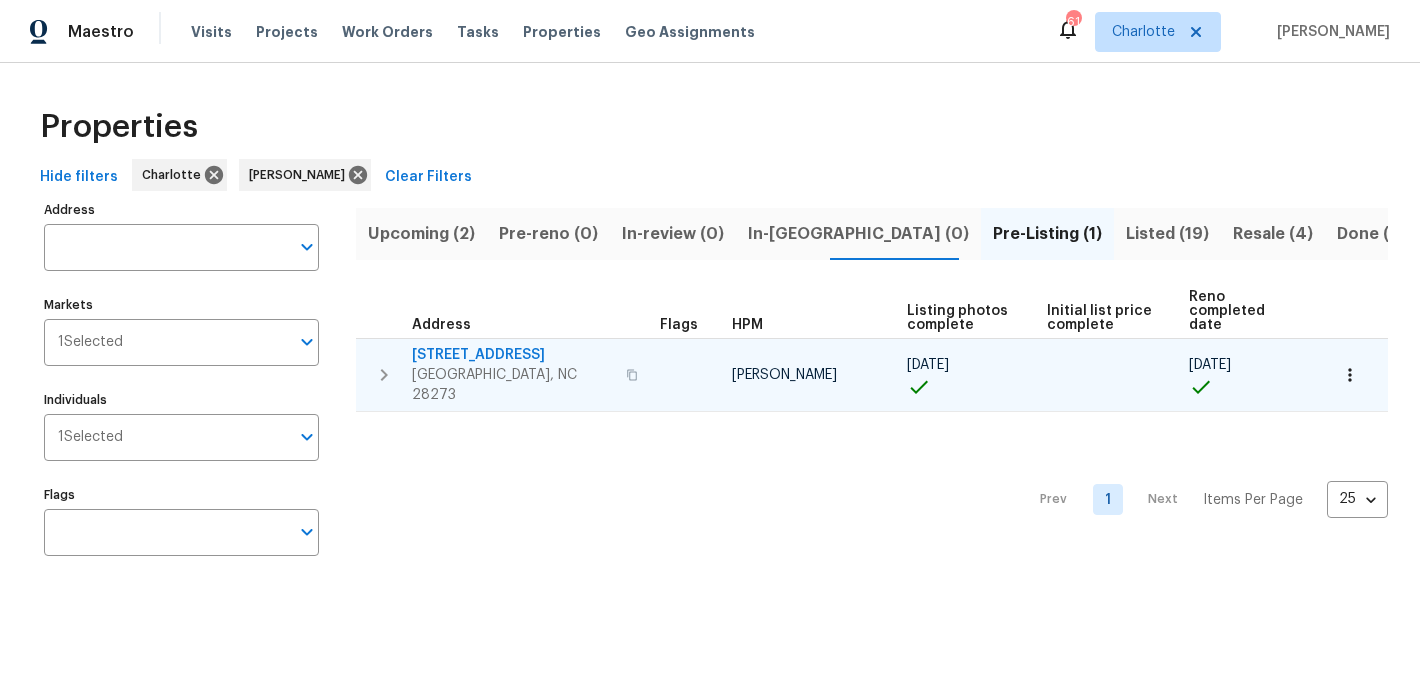 click on "13617 Red Wine Ct" at bounding box center (513, 355) 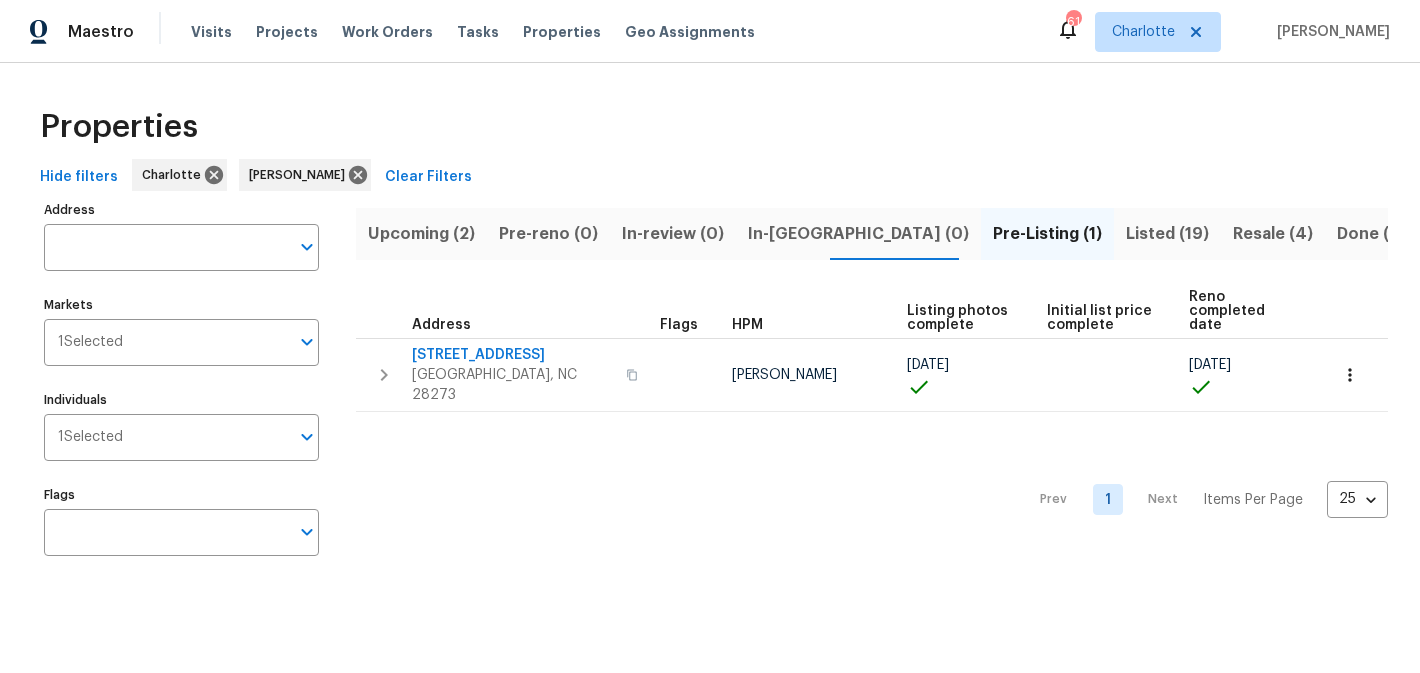 click on "Listed (19)" at bounding box center (1167, 234) 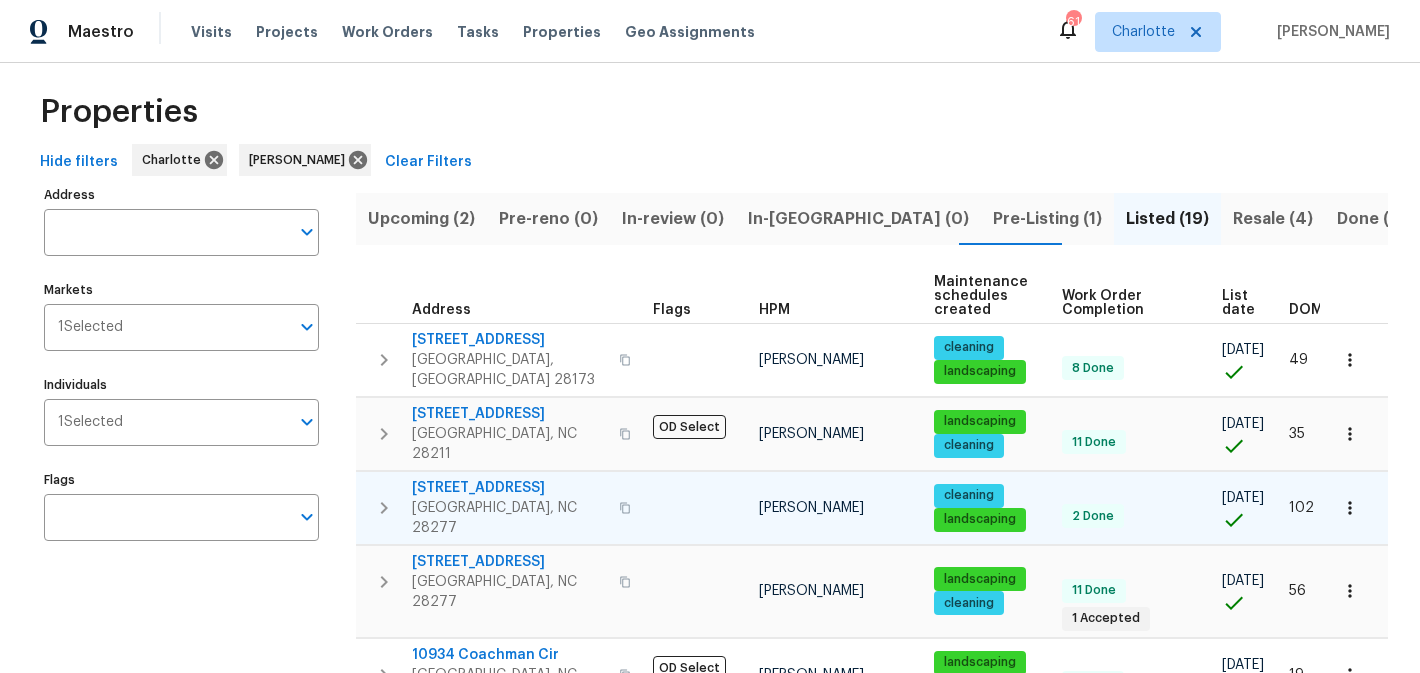 scroll, scrollTop: 10, scrollLeft: 0, axis: vertical 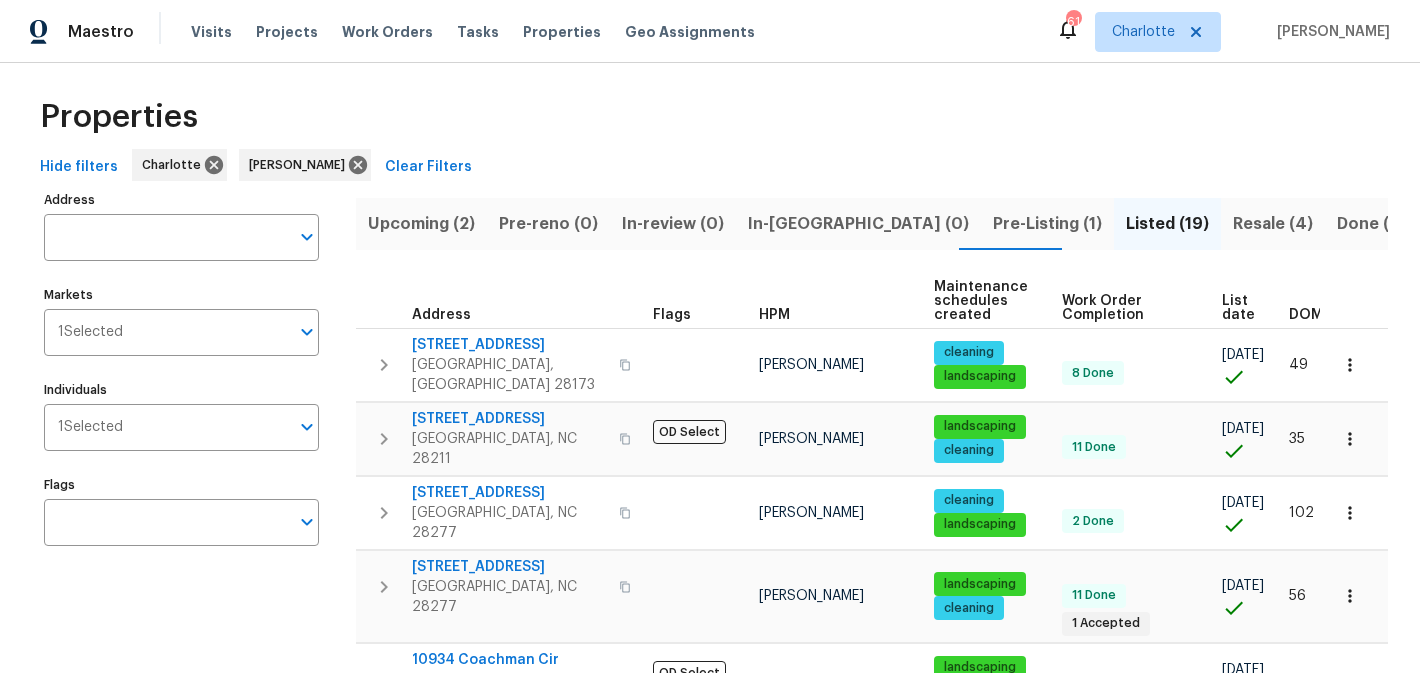 click on "Resale (4)" at bounding box center [1273, 224] 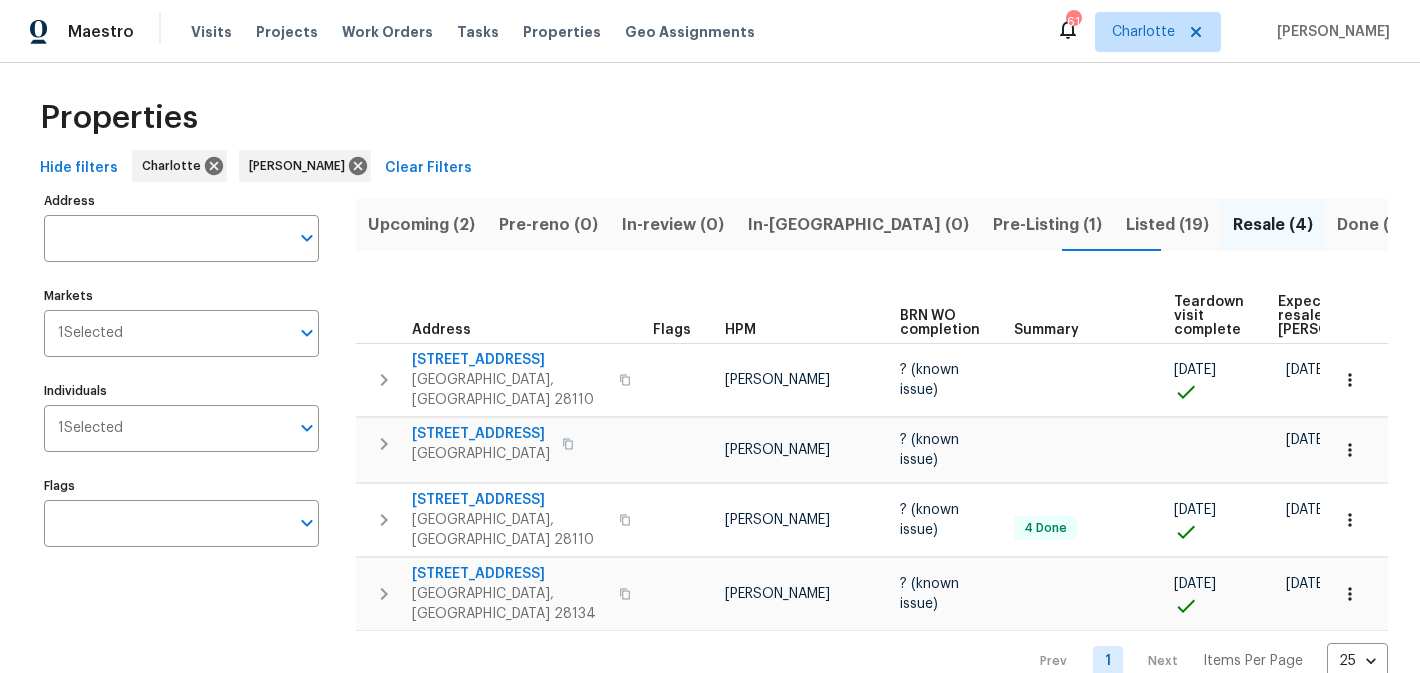 scroll, scrollTop: 0, scrollLeft: 0, axis: both 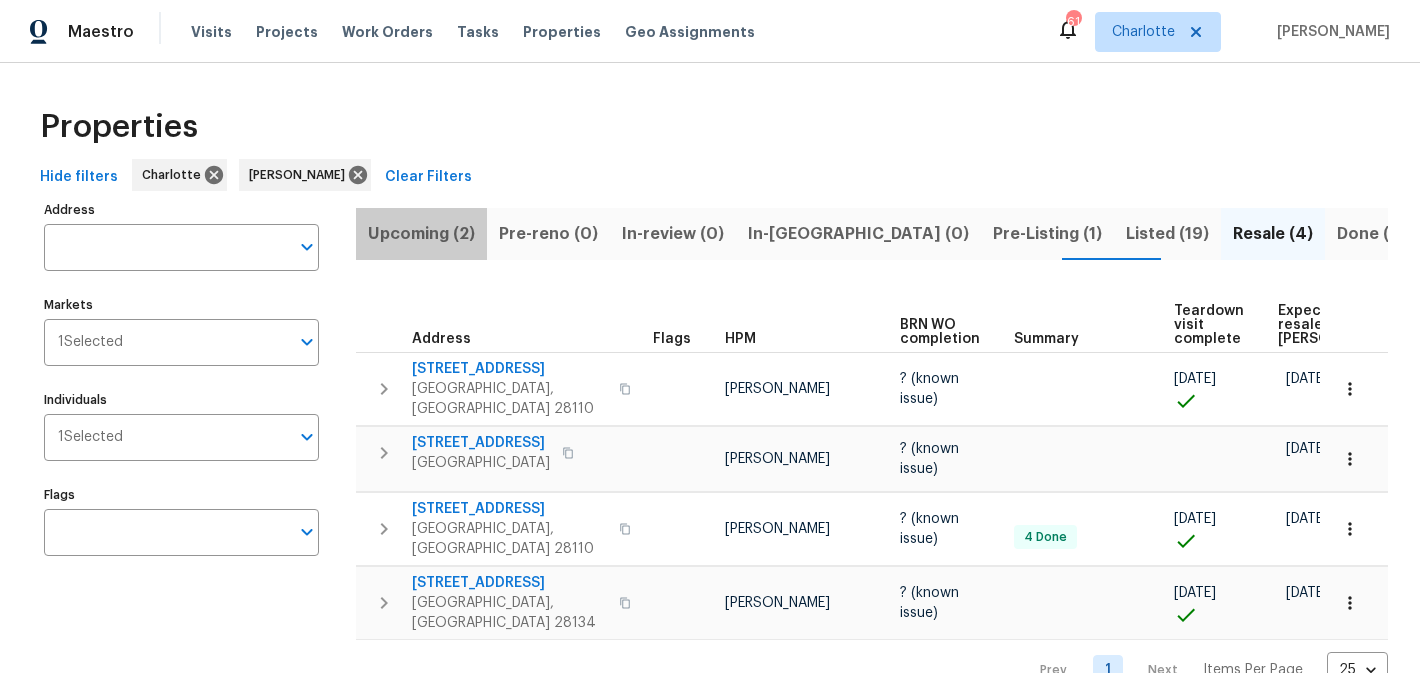 click on "Upcoming (2)" at bounding box center [421, 234] 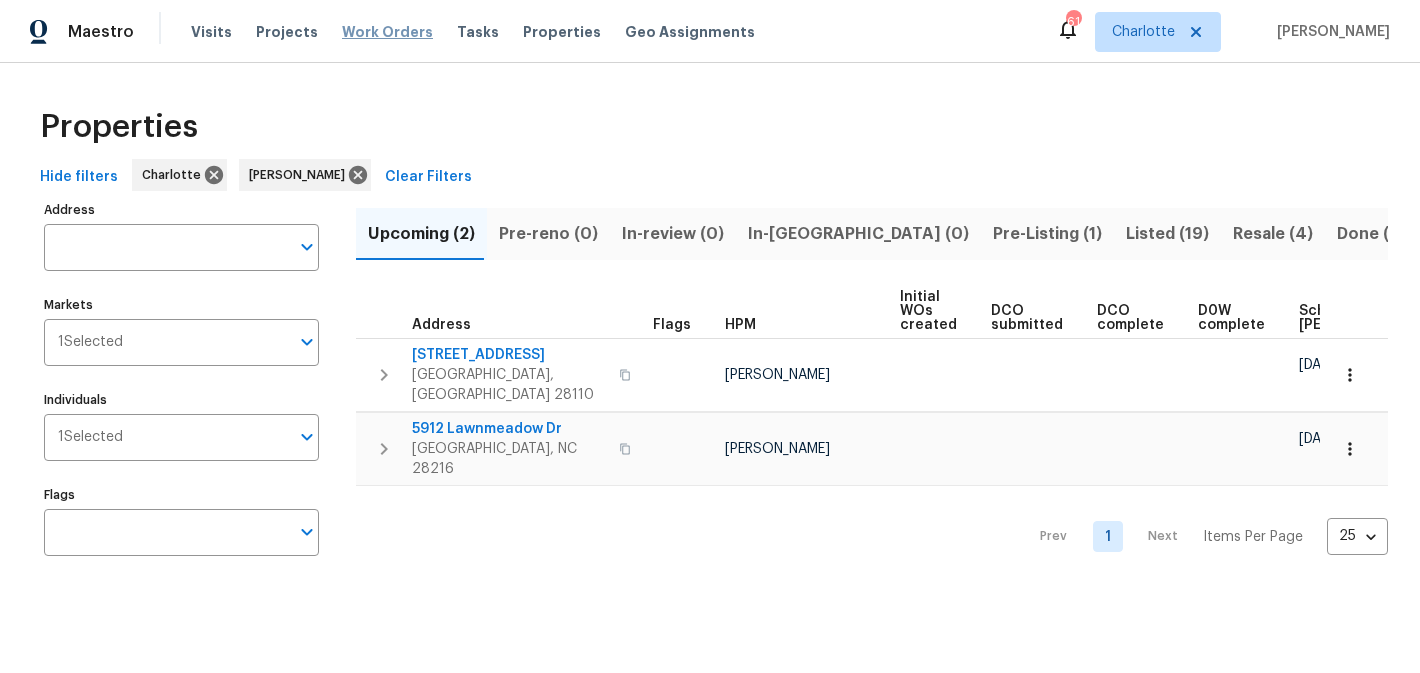 click on "Work Orders" at bounding box center [387, 32] 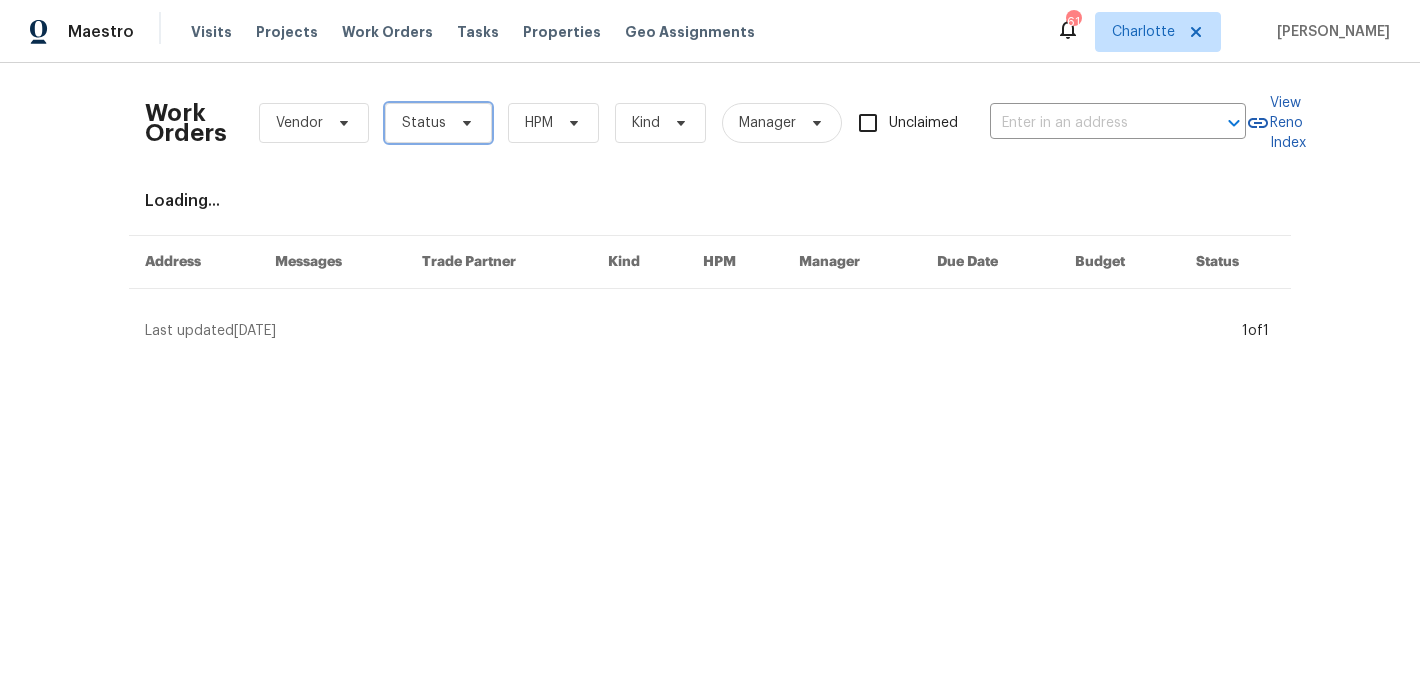 click on "Status" at bounding box center [438, 123] 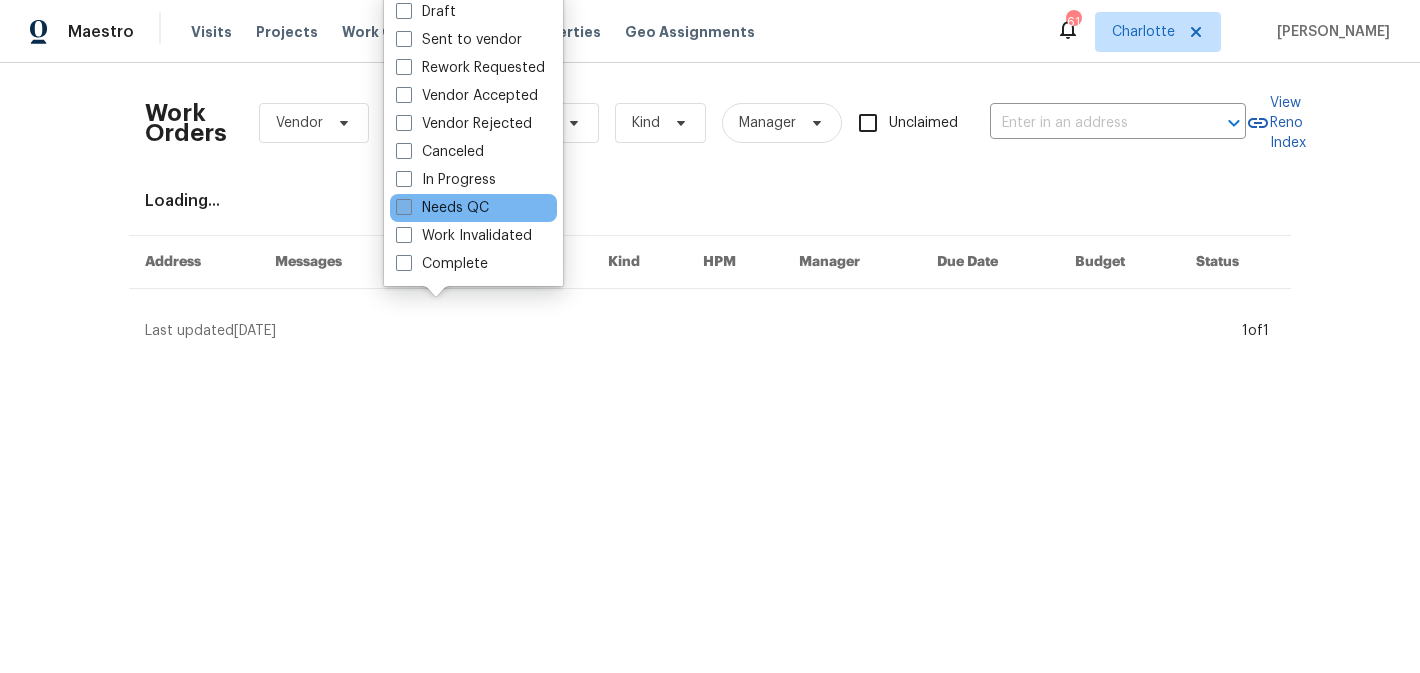 click on "Needs QC" at bounding box center [442, 208] 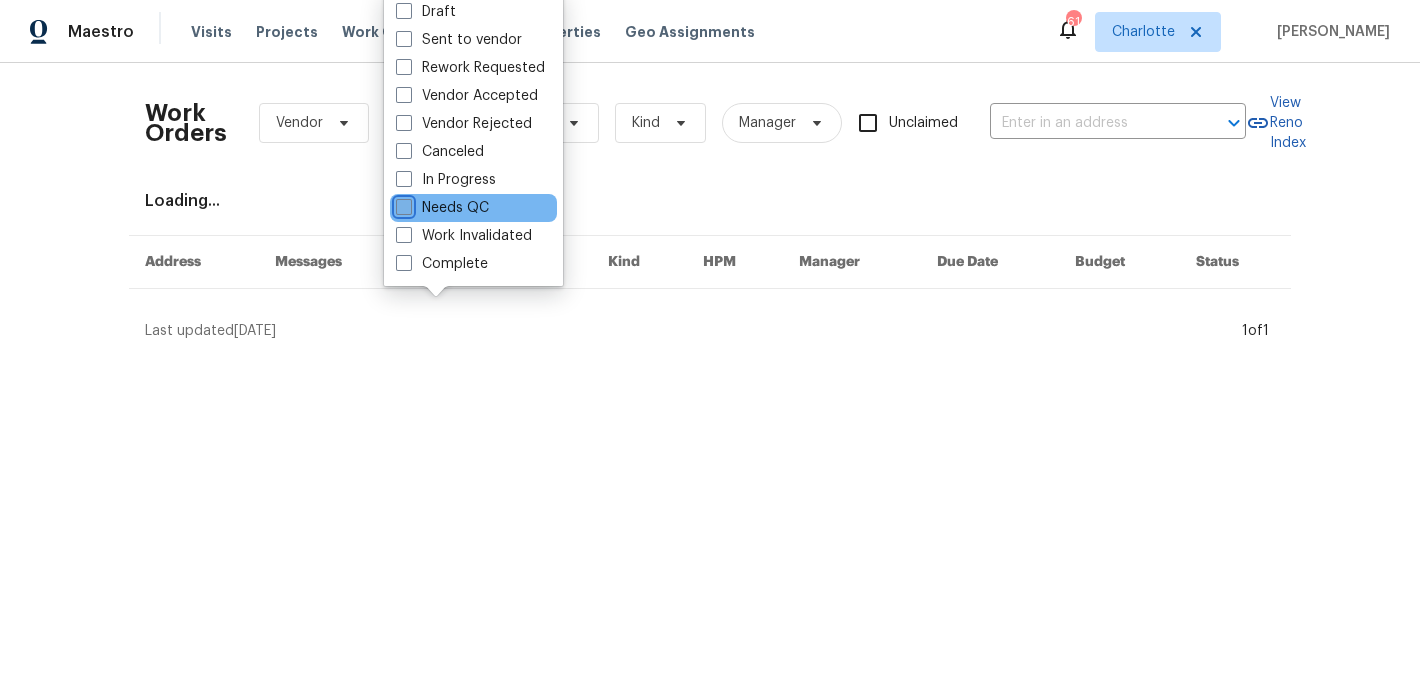 click on "Needs QC" at bounding box center [402, 204] 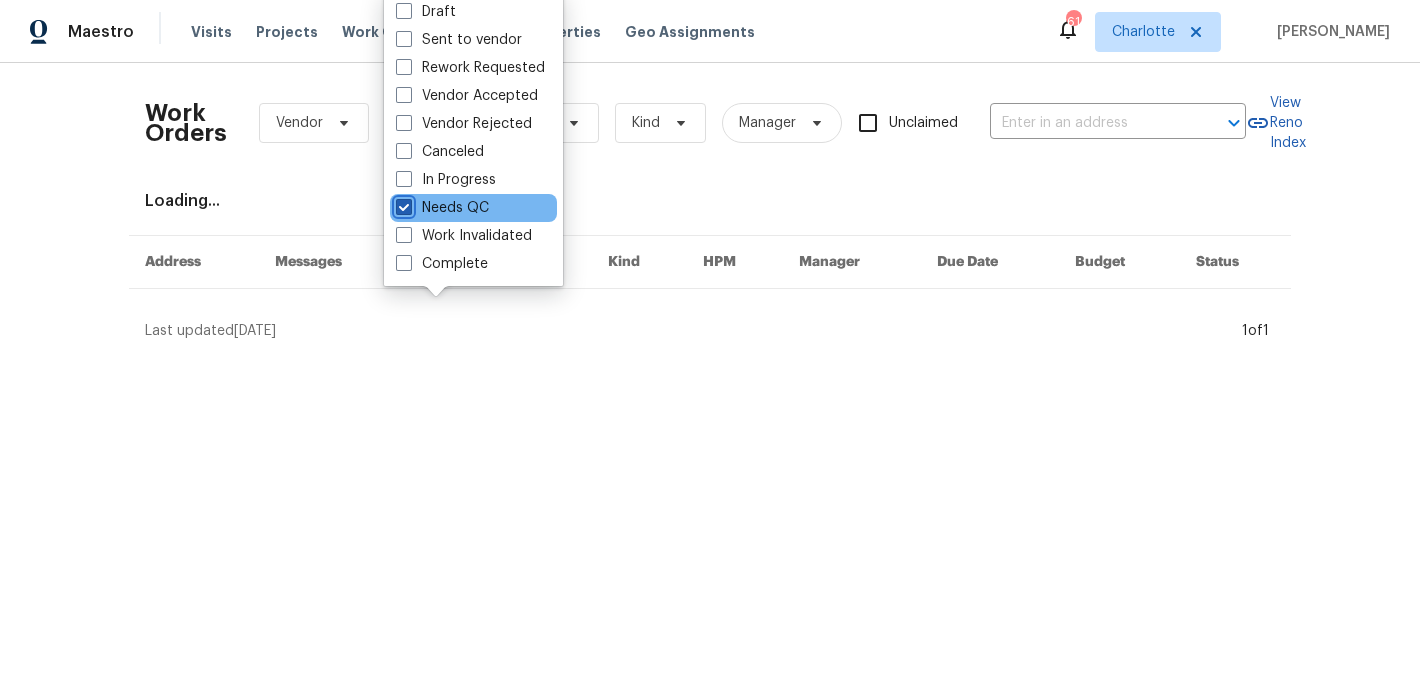 checkbox on "true" 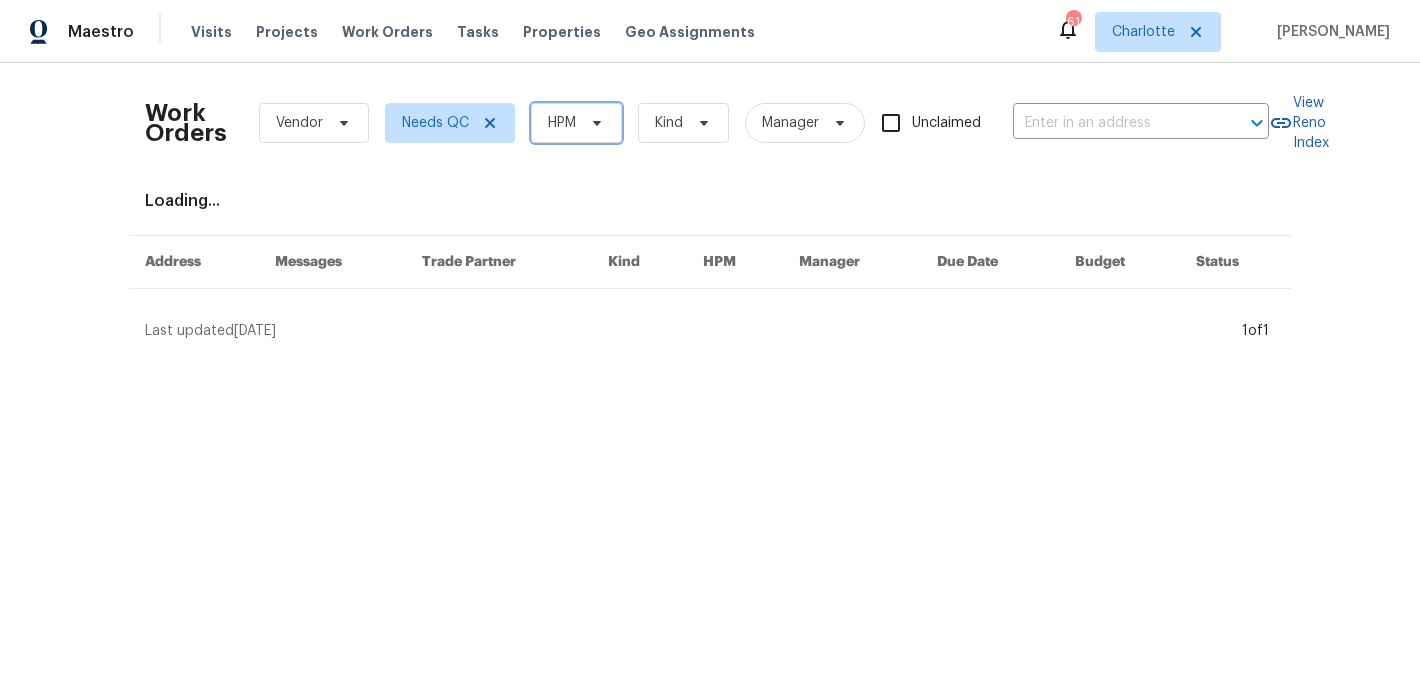 click on "HPM" at bounding box center [576, 123] 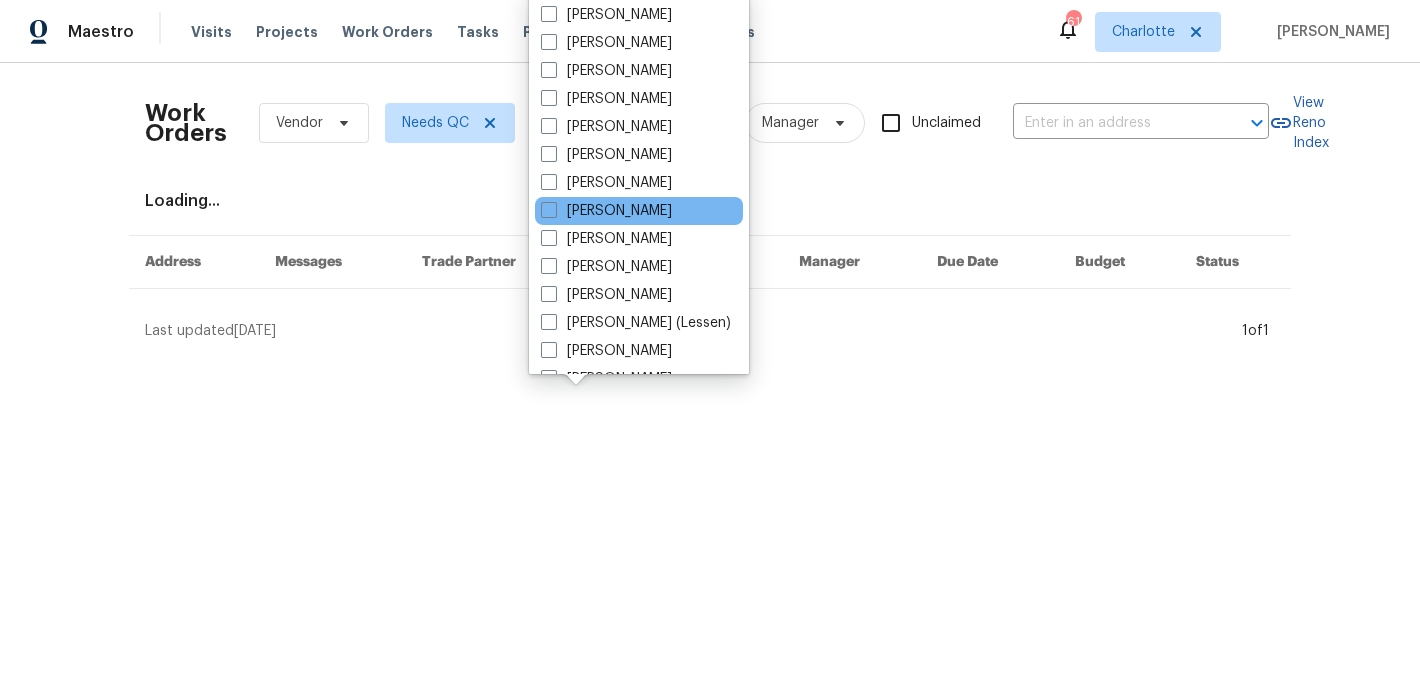 scroll, scrollTop: 248, scrollLeft: 0, axis: vertical 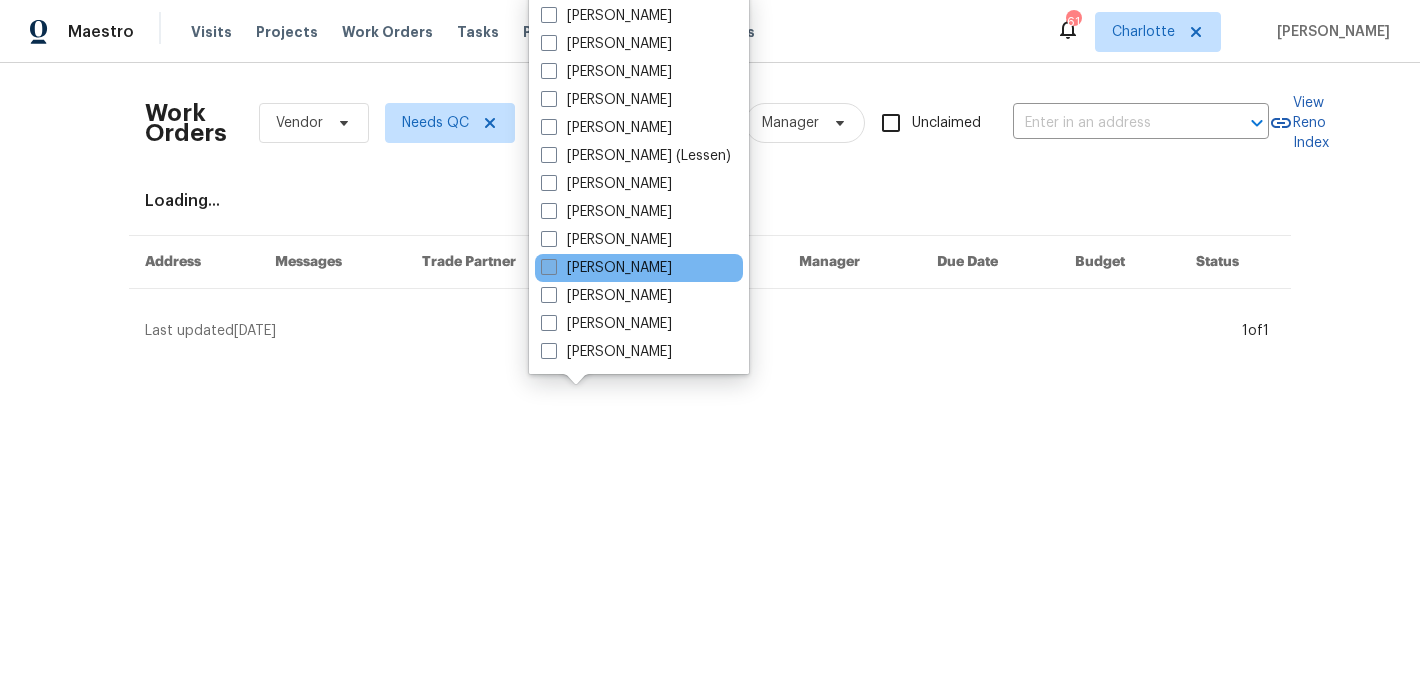 click on "[PERSON_NAME]" at bounding box center [606, 268] 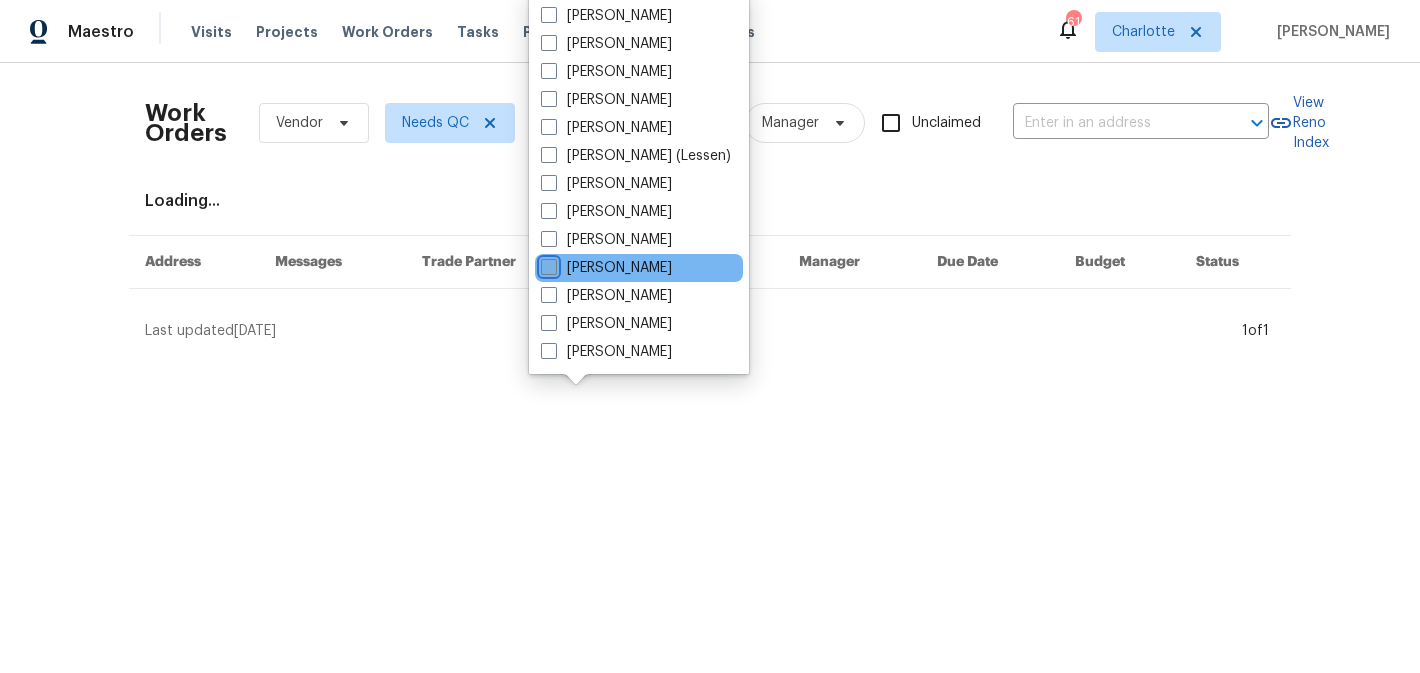 click on "[PERSON_NAME]" at bounding box center [547, 264] 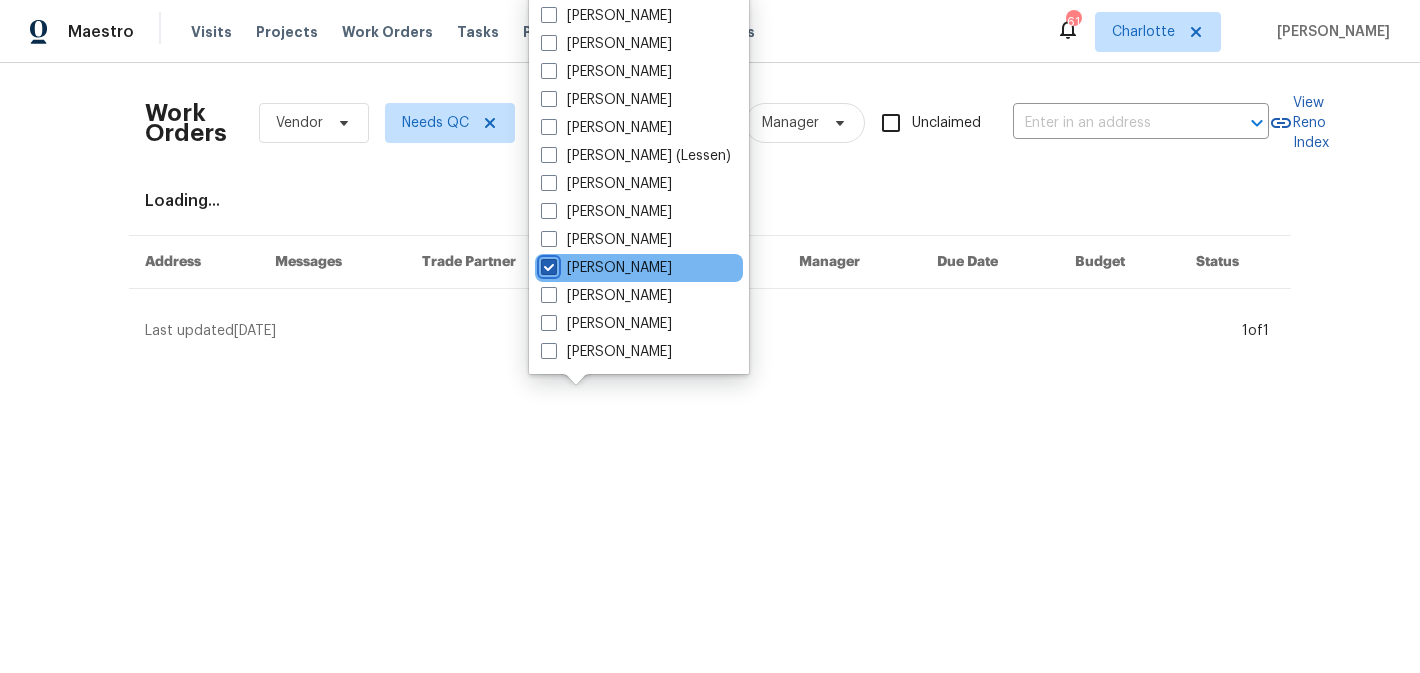 checkbox on "true" 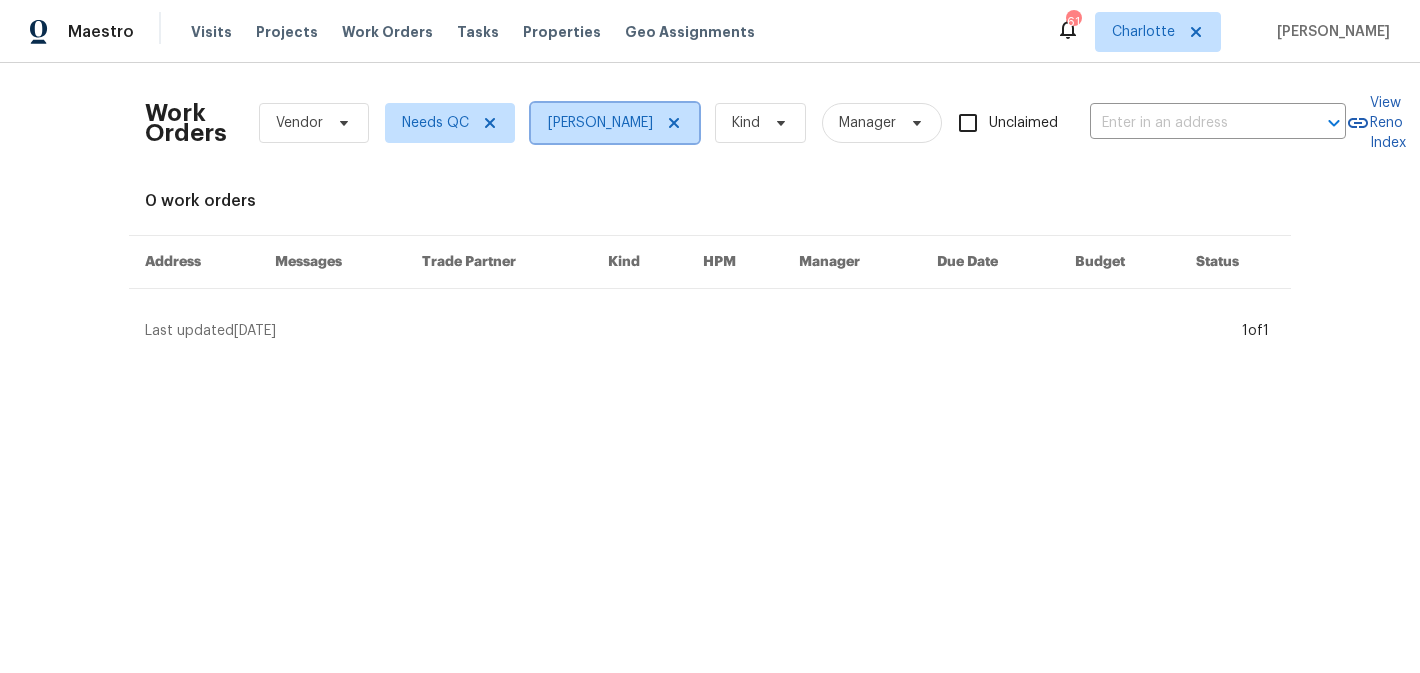 click 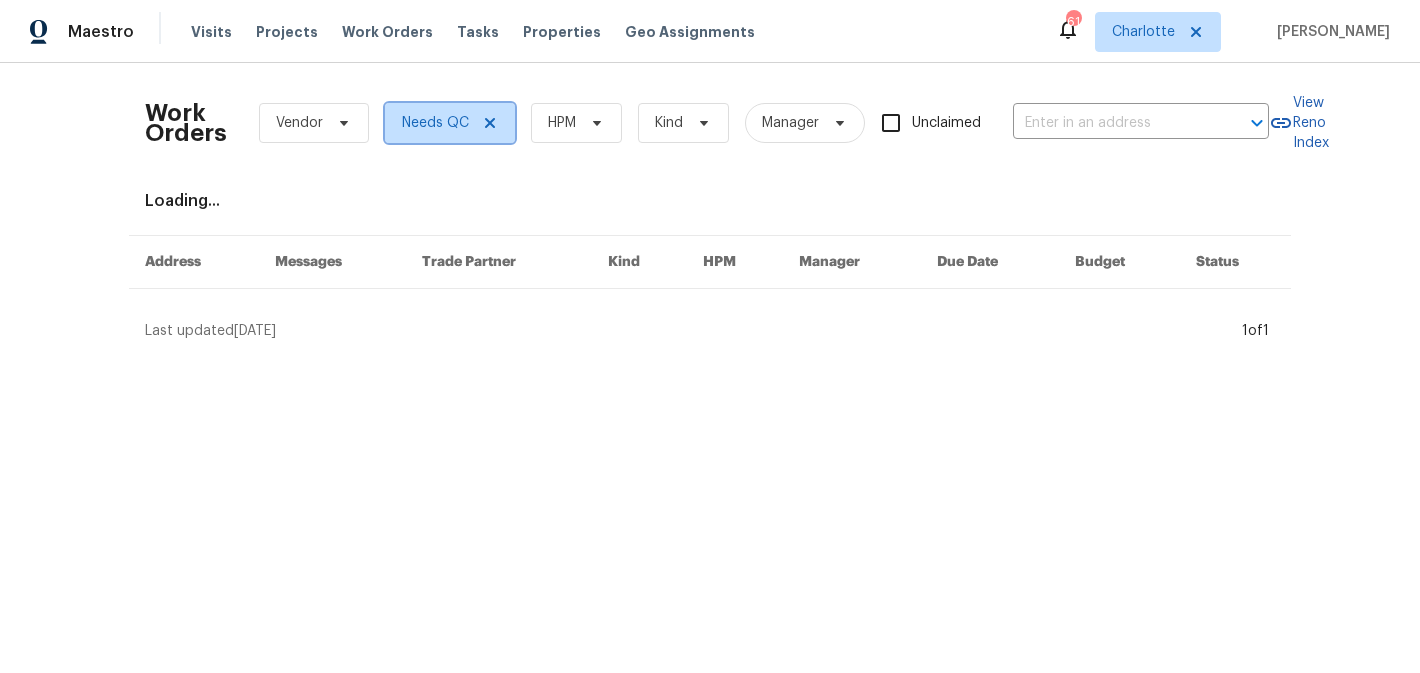 click 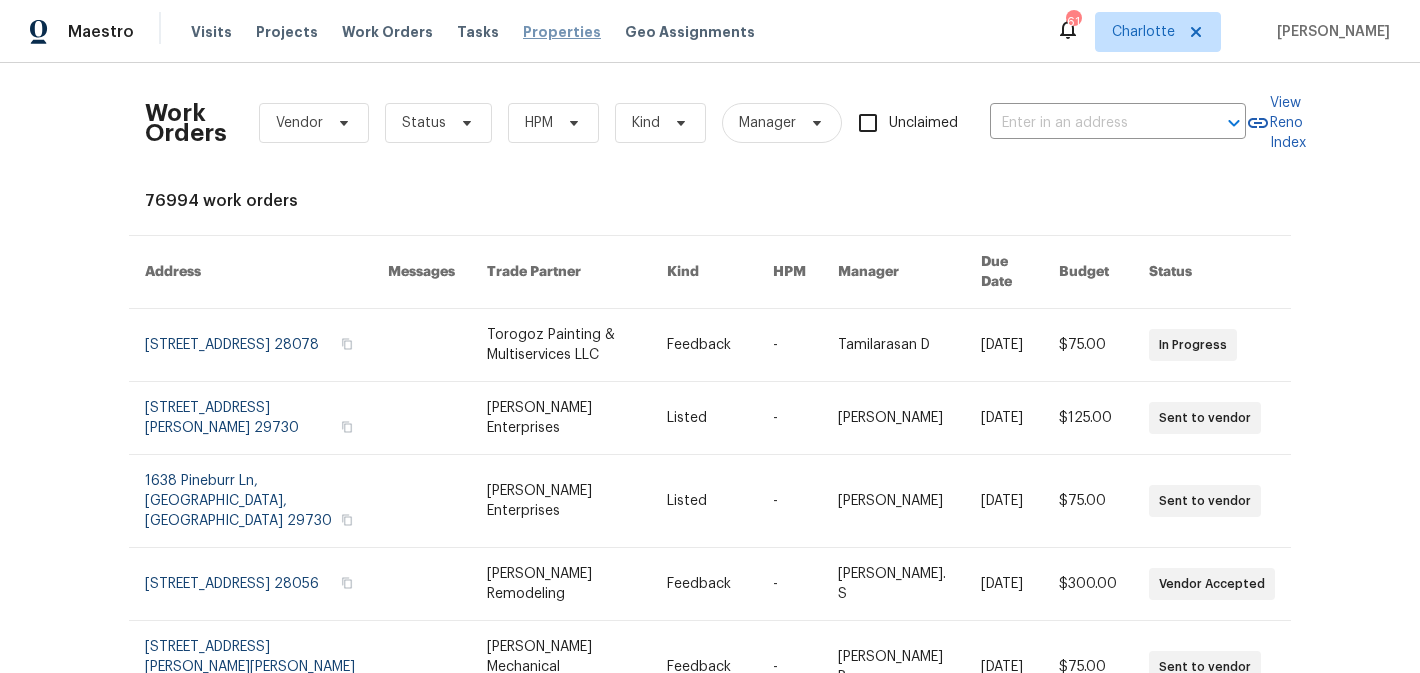 click on "Properties" at bounding box center [562, 32] 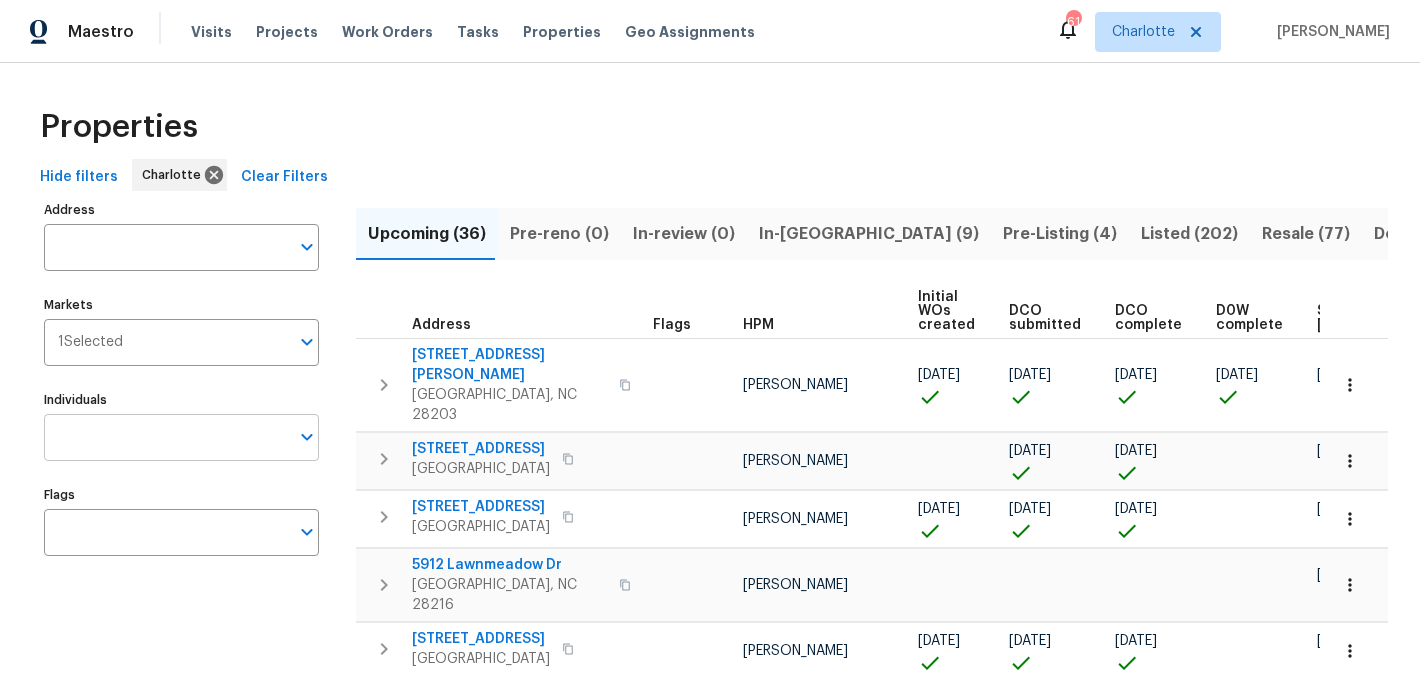 click on "Individuals" at bounding box center [166, 437] 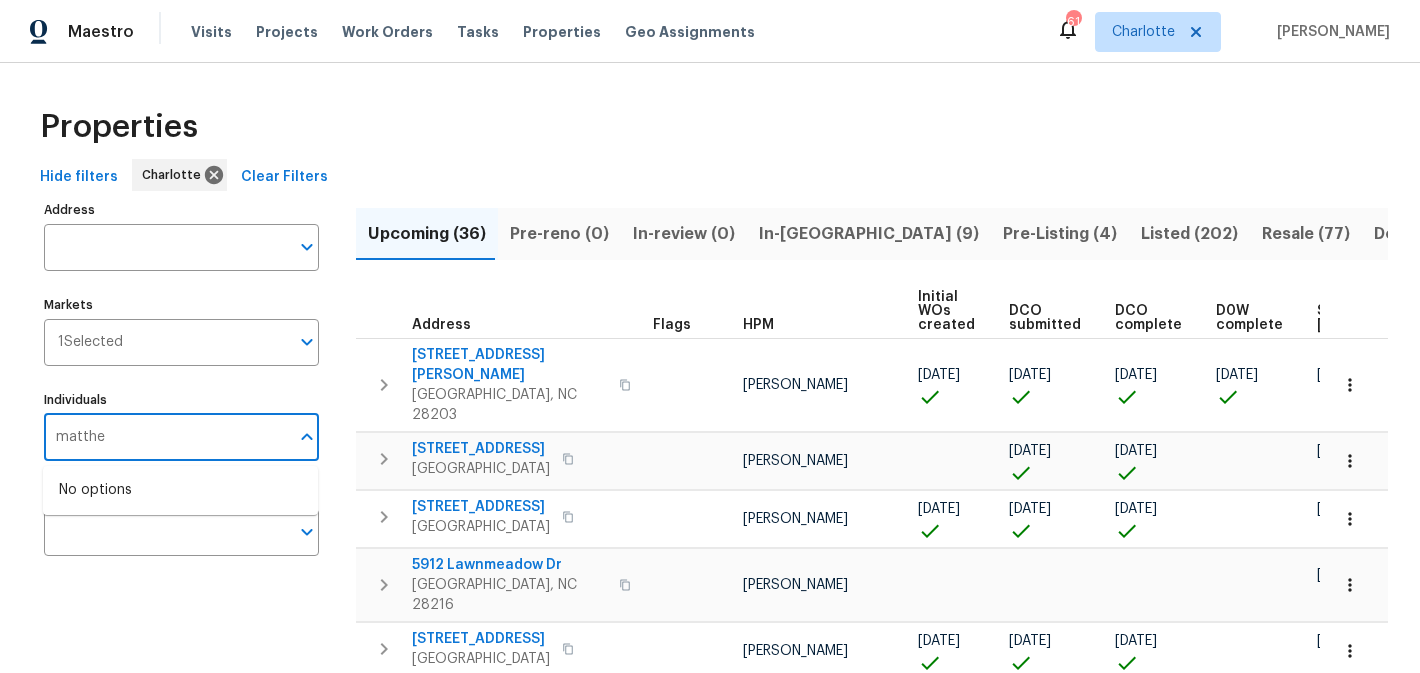 type on "matthew" 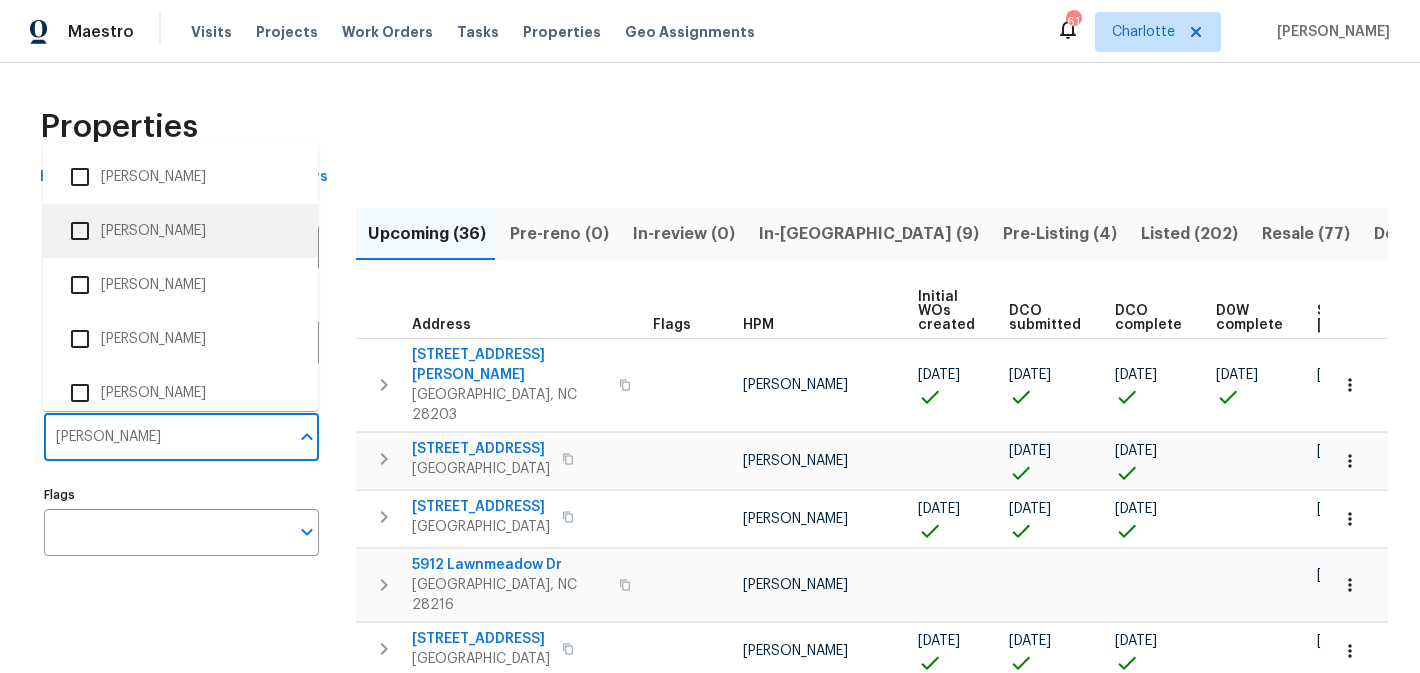 click on "[PERSON_NAME]" at bounding box center [180, 231] 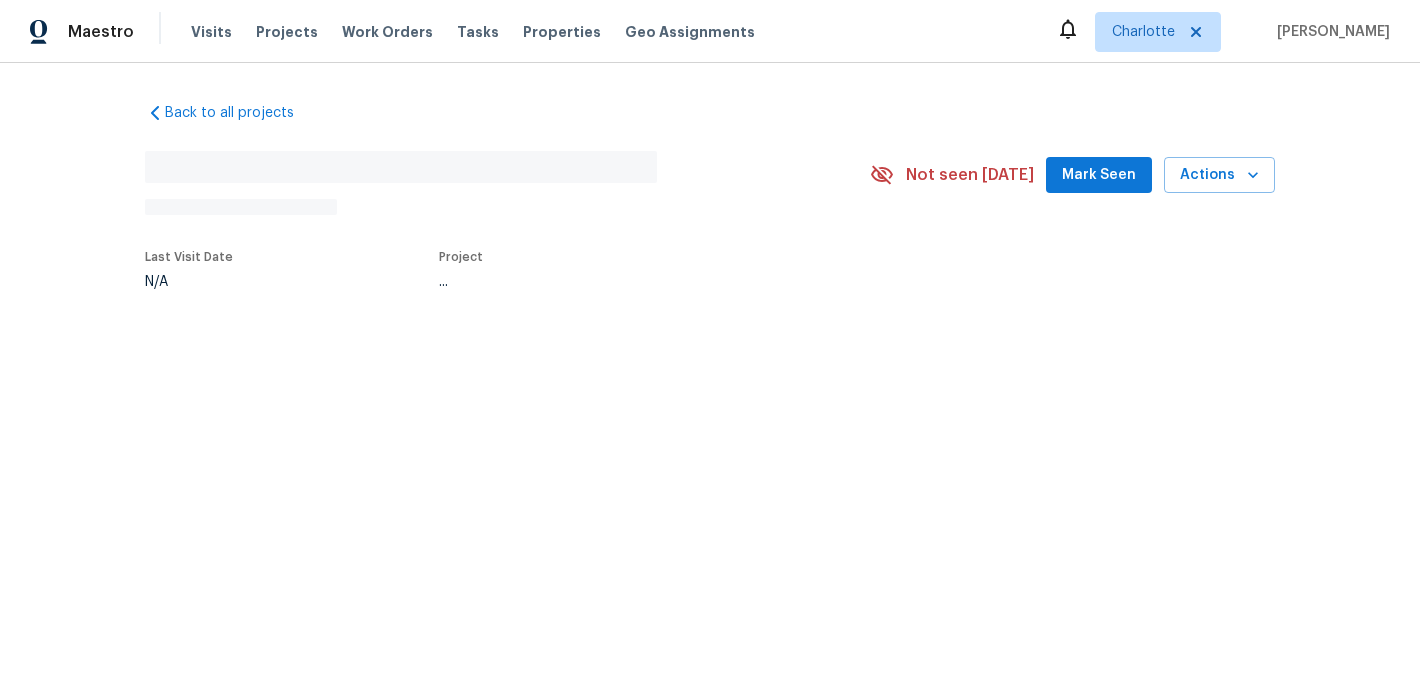scroll, scrollTop: 0, scrollLeft: 0, axis: both 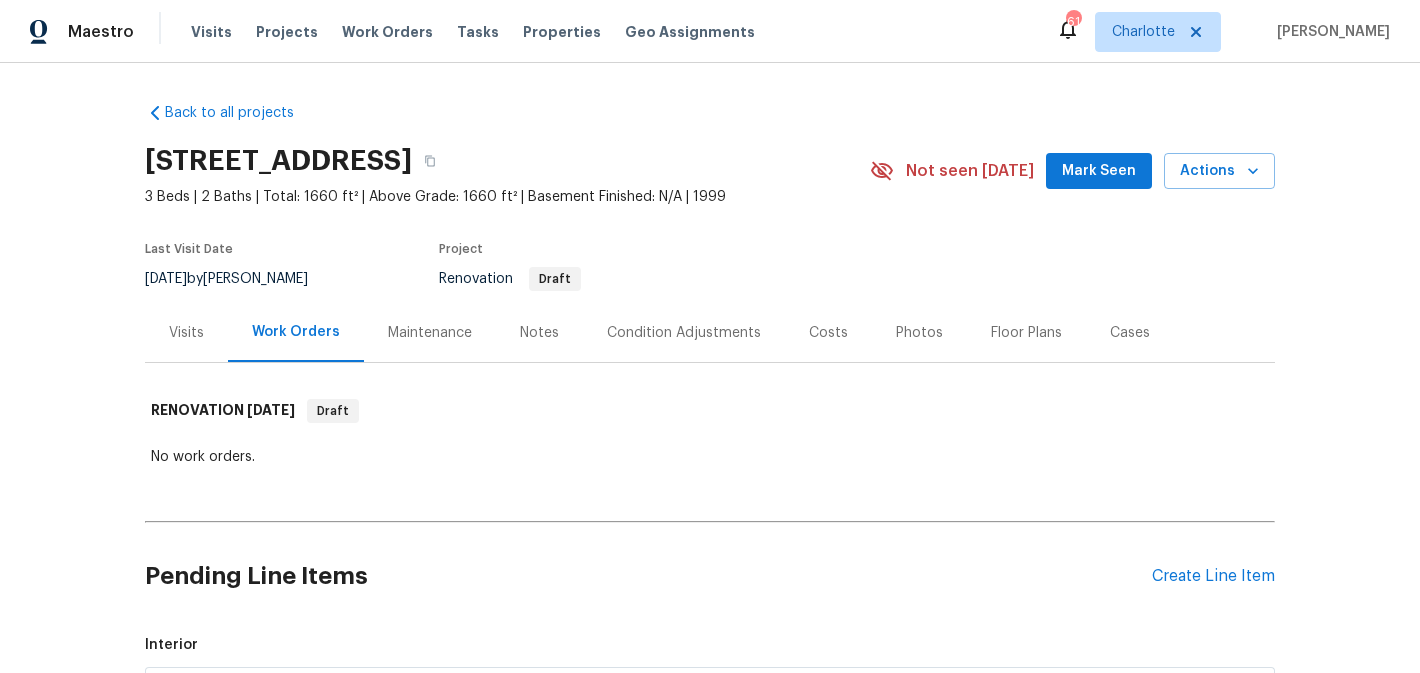 click on "Mark Seen" at bounding box center (1099, 171) 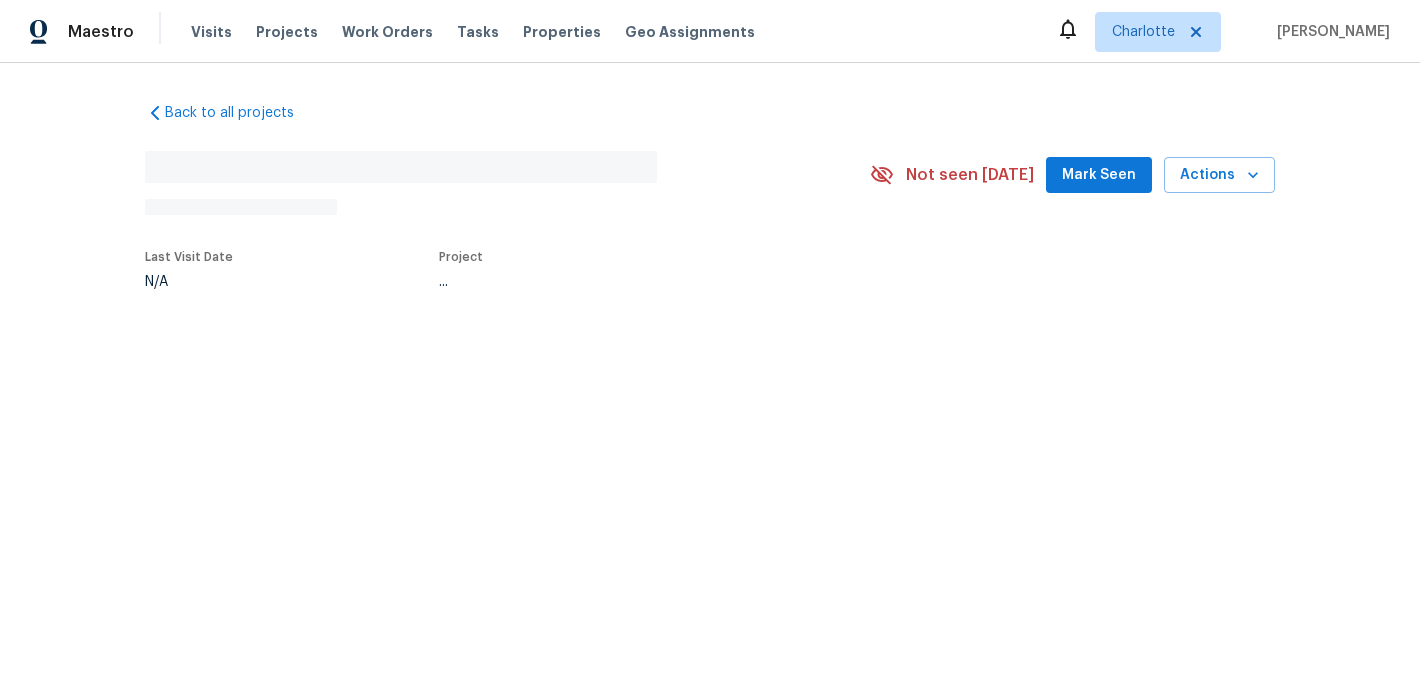 scroll, scrollTop: 0, scrollLeft: 0, axis: both 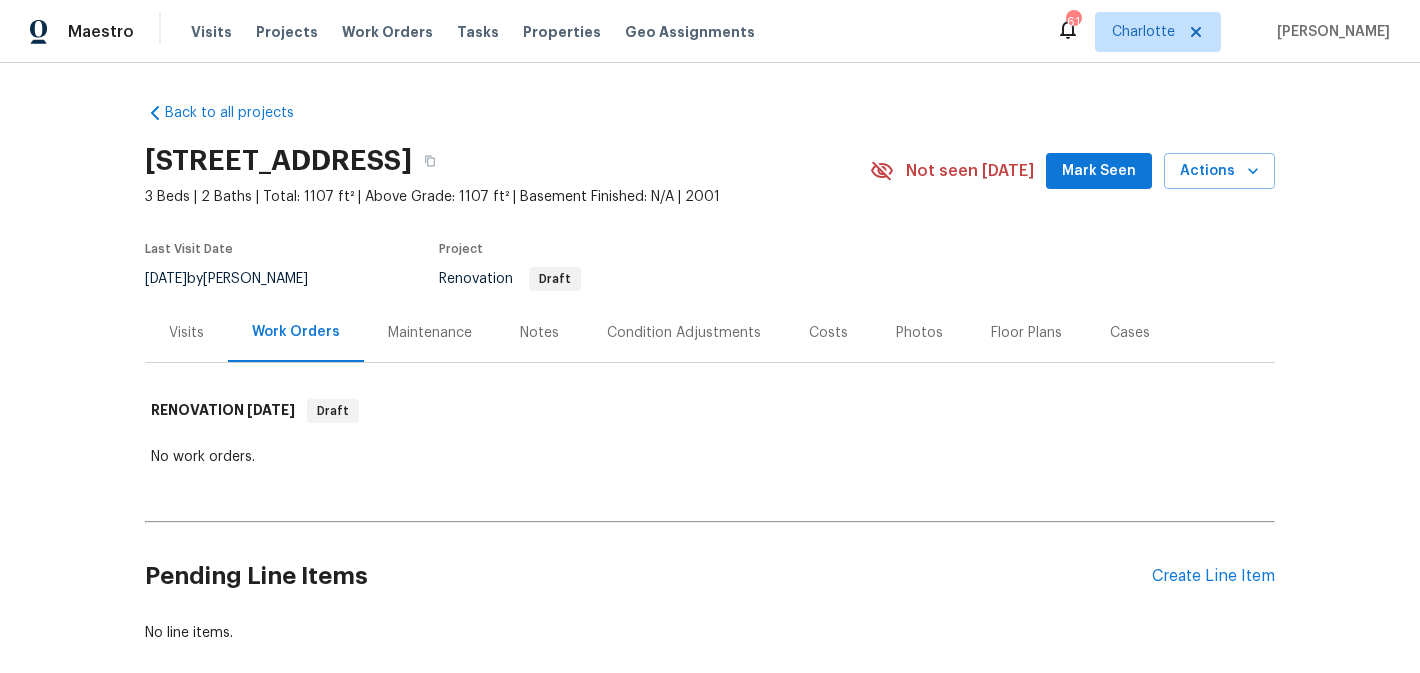 click on "Mark Seen" at bounding box center [1099, 171] 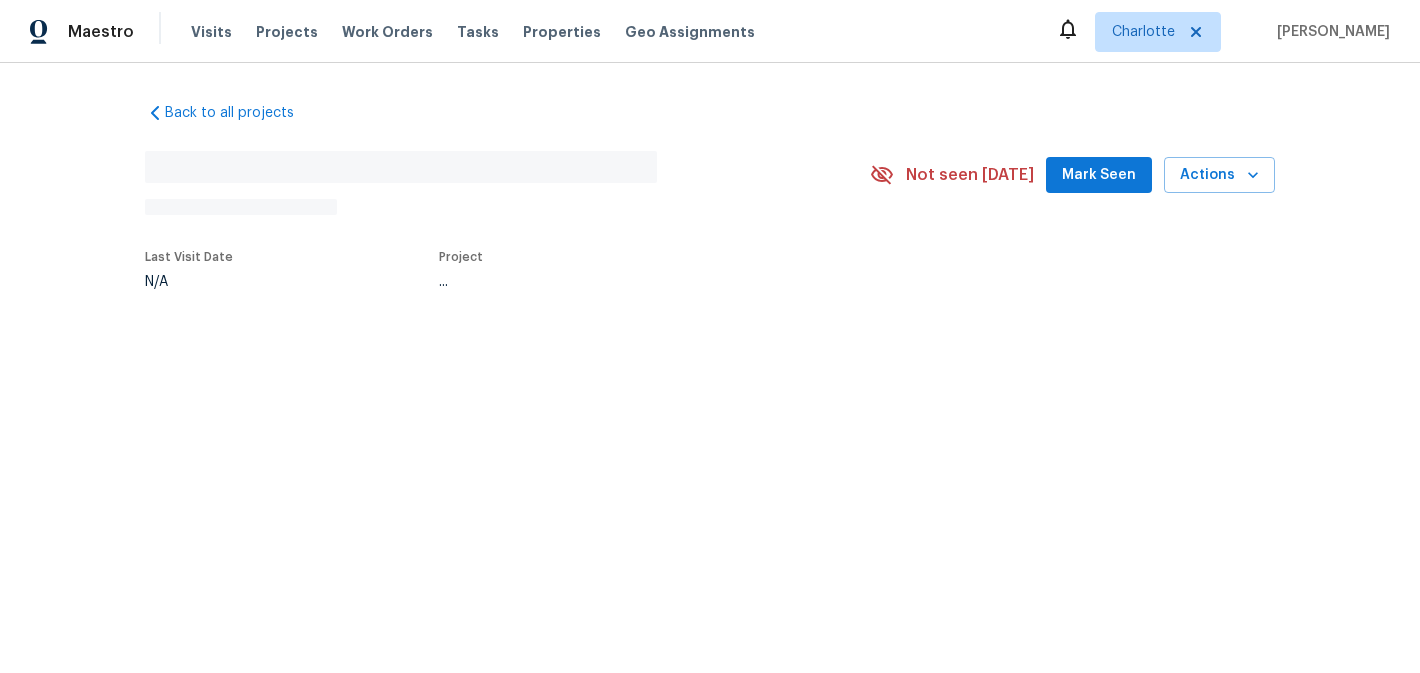 scroll, scrollTop: 0, scrollLeft: 0, axis: both 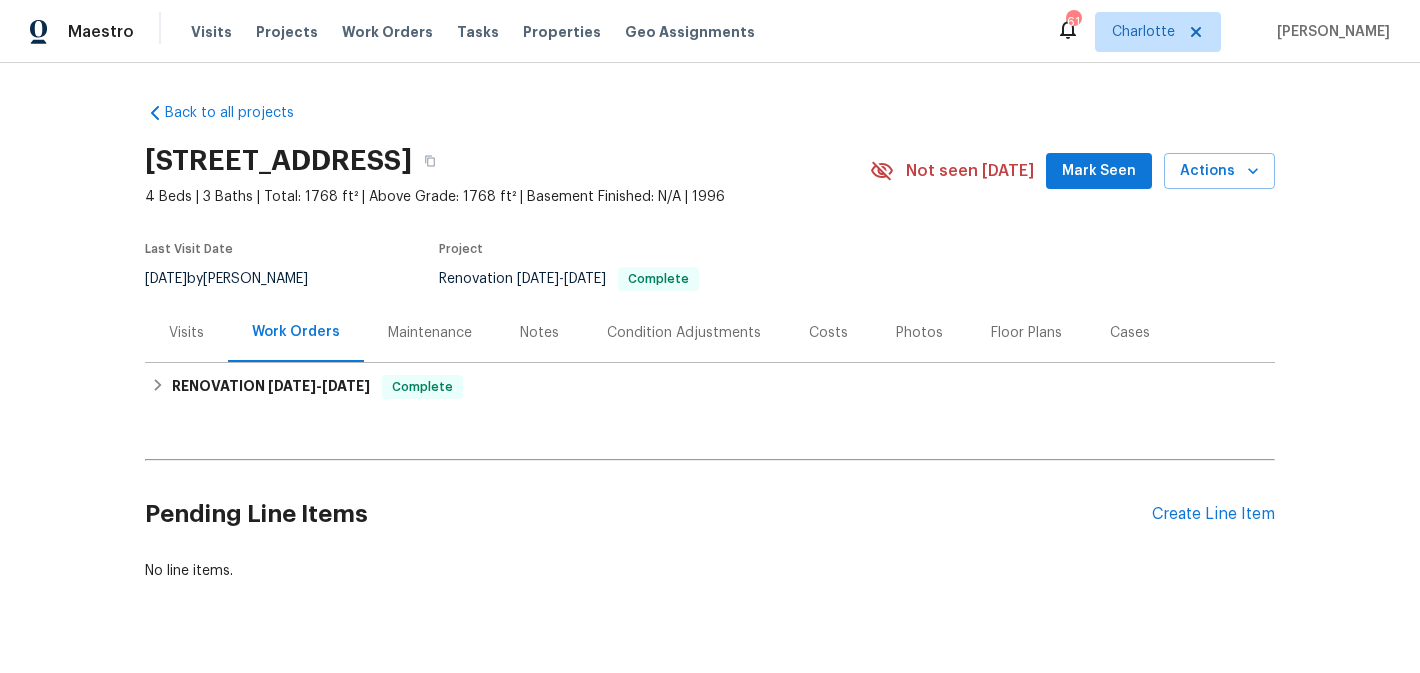 click on "Mark Seen" at bounding box center (1099, 171) 